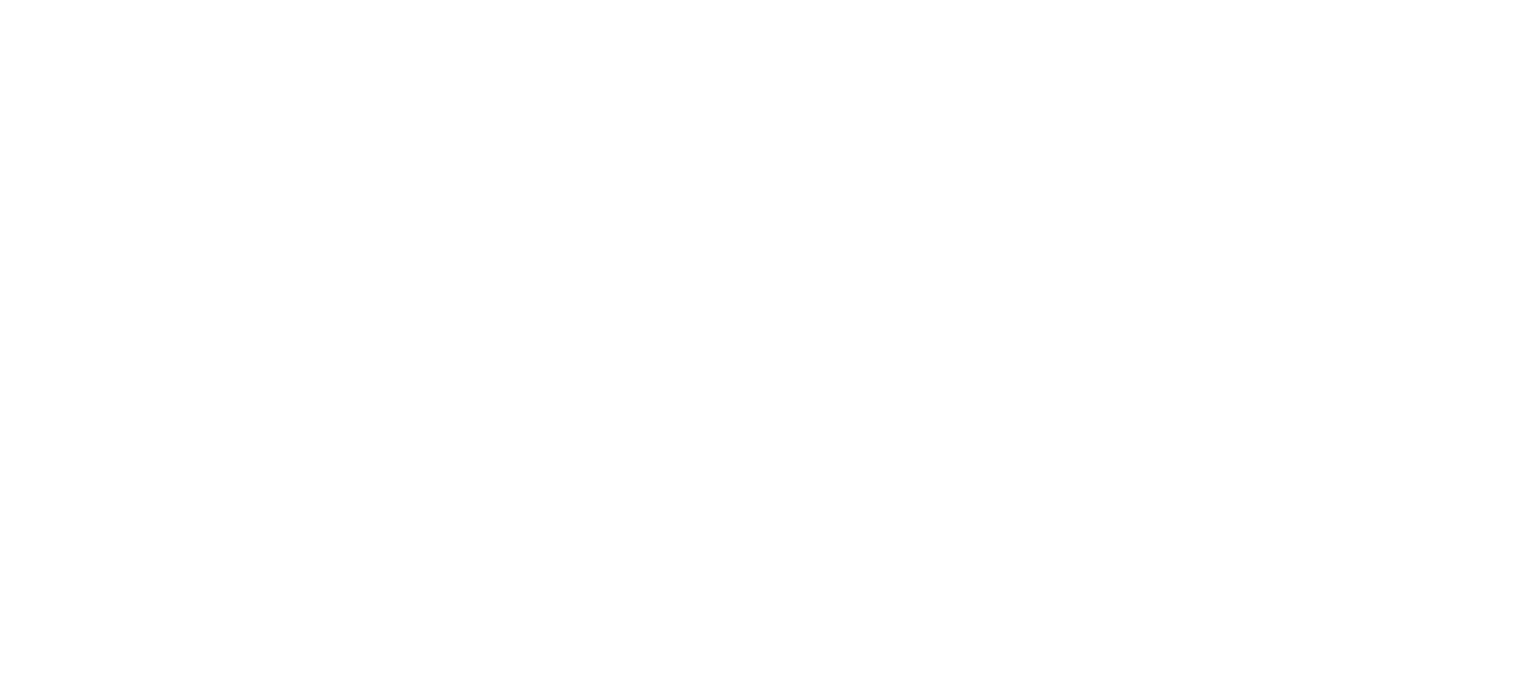 scroll, scrollTop: 0, scrollLeft: 0, axis: both 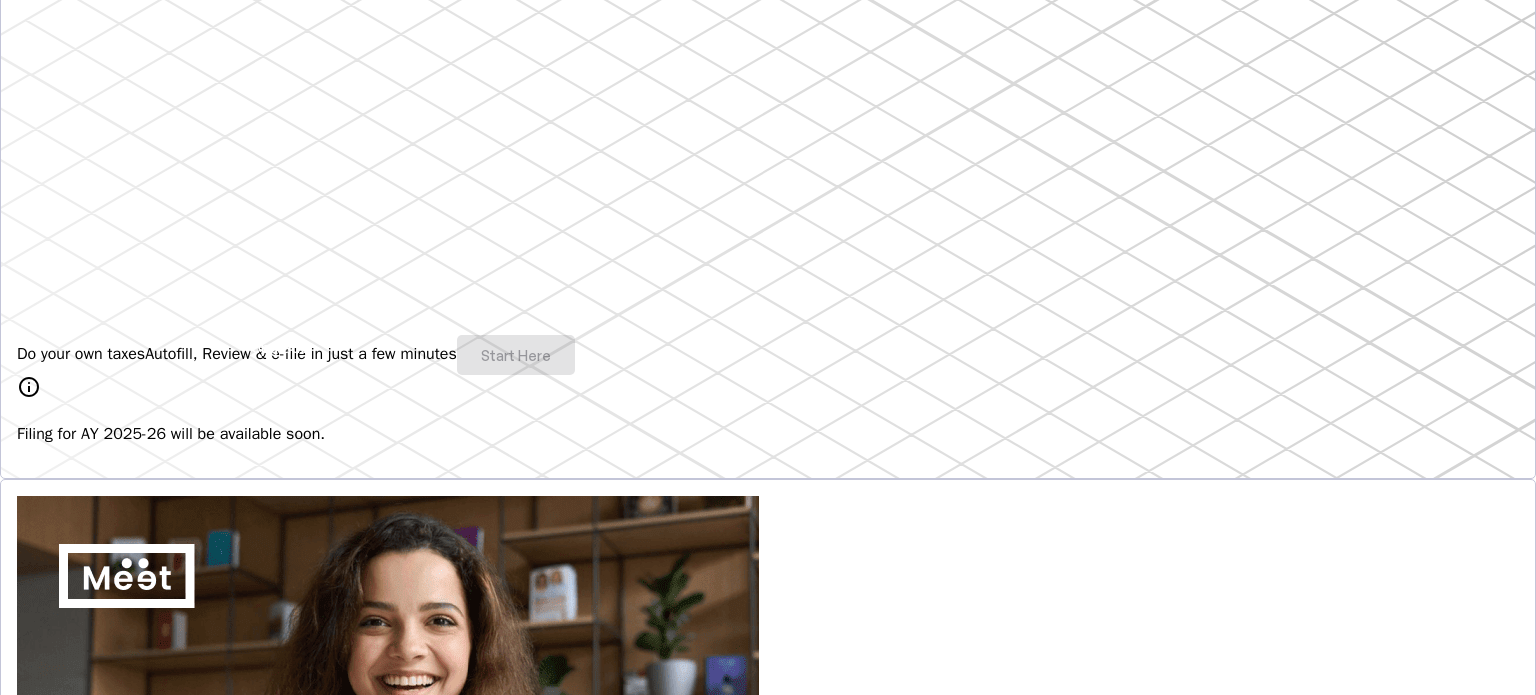 click on "Do your own taxes   Autofill, Review & e-file in just a few minutes   Start Here" at bounding box center (768, 355) 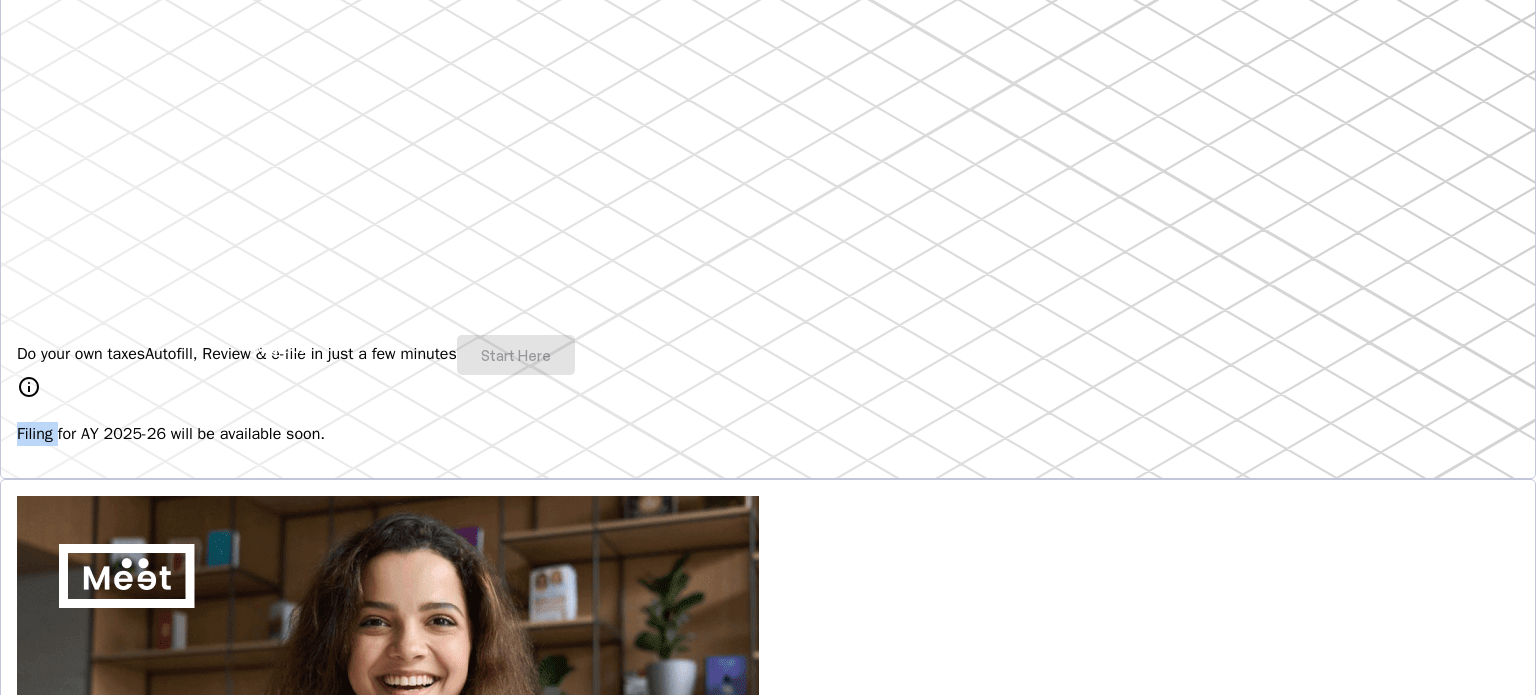 click on "Do your own taxes   Autofill, Review & e-file in just a few minutes   Start Here" at bounding box center (768, 355) 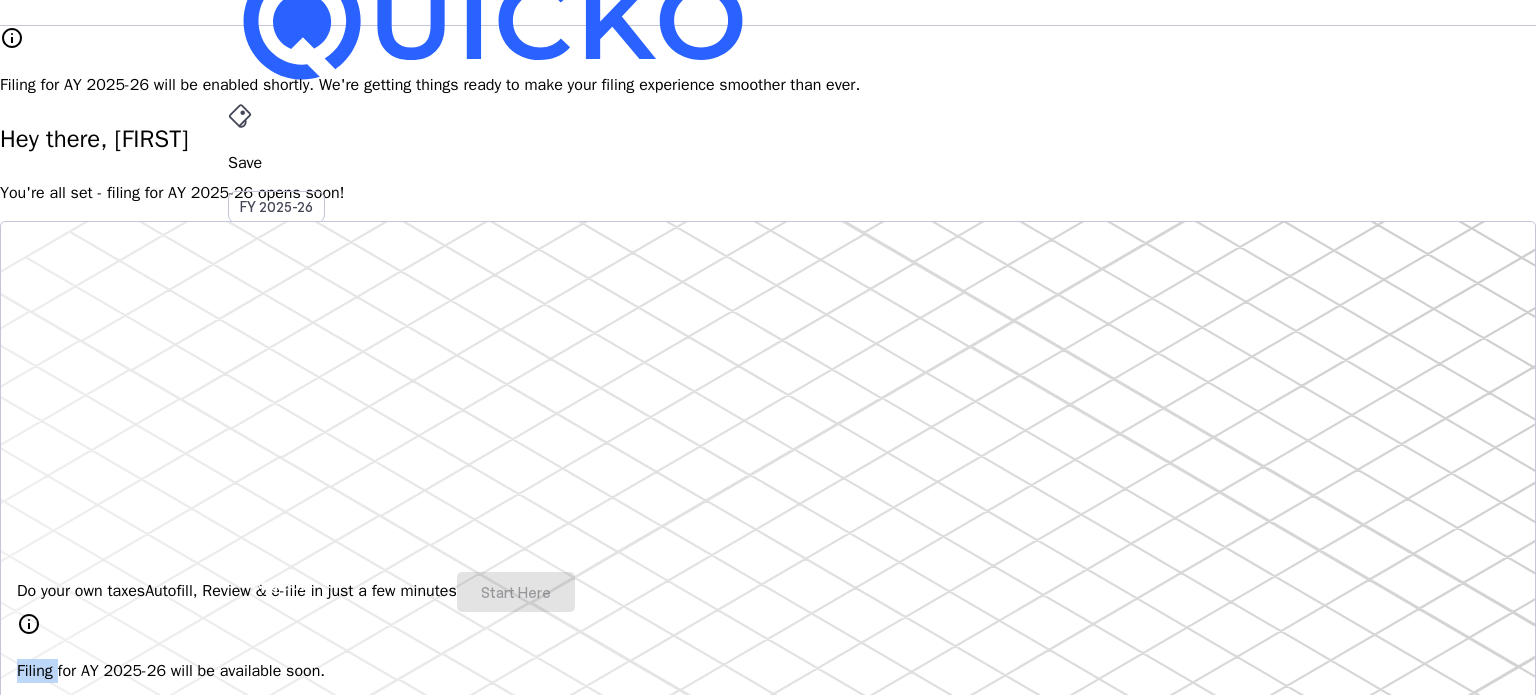 scroll, scrollTop: 0, scrollLeft: 0, axis: both 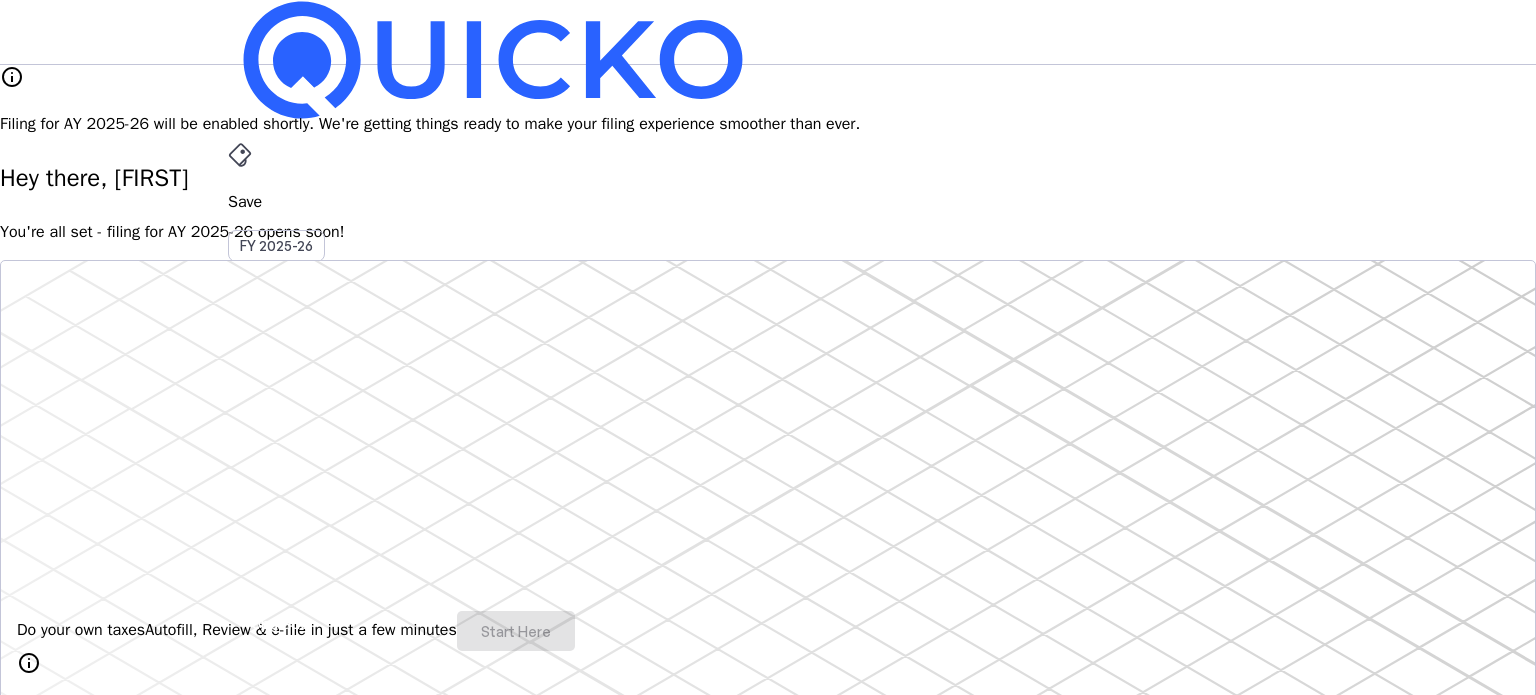 click on "Upgrade" at bounding box center (280, 623) 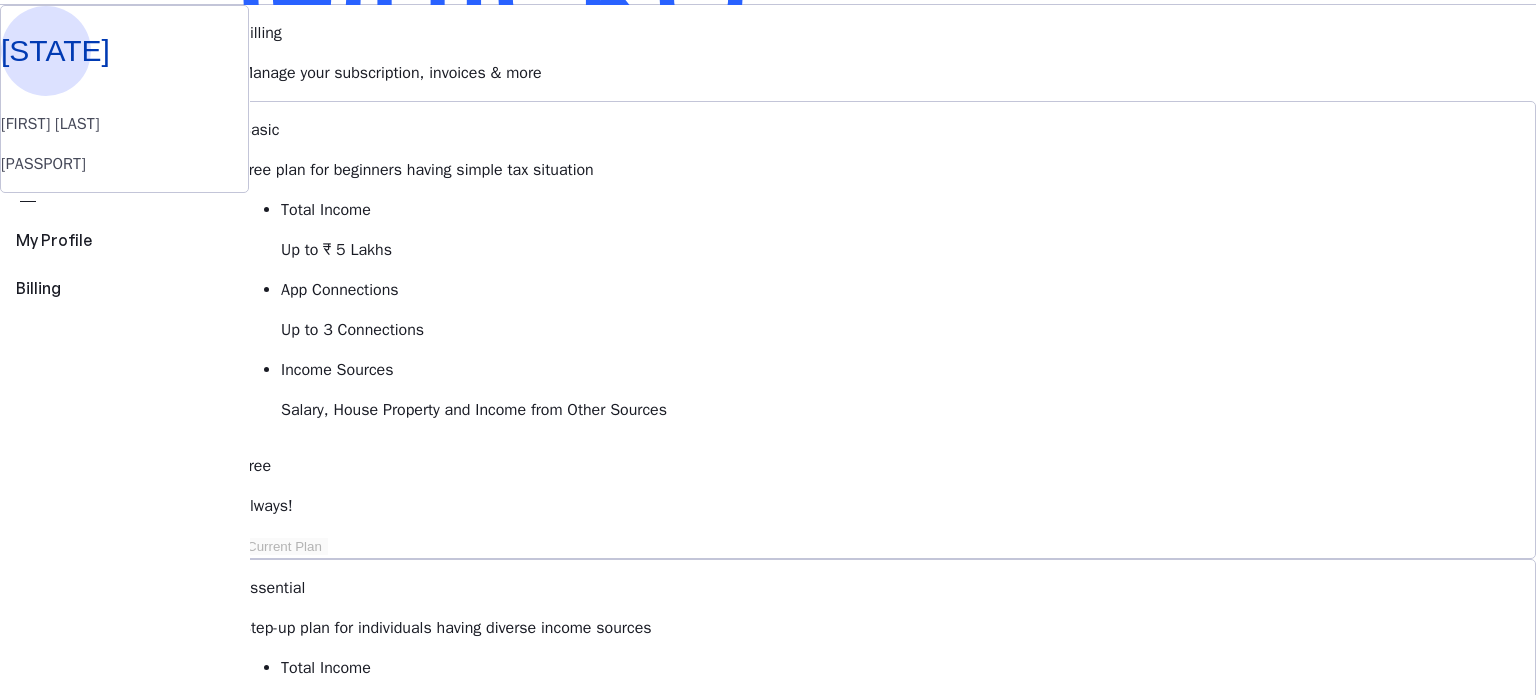 scroll, scrollTop: 0, scrollLeft: 0, axis: both 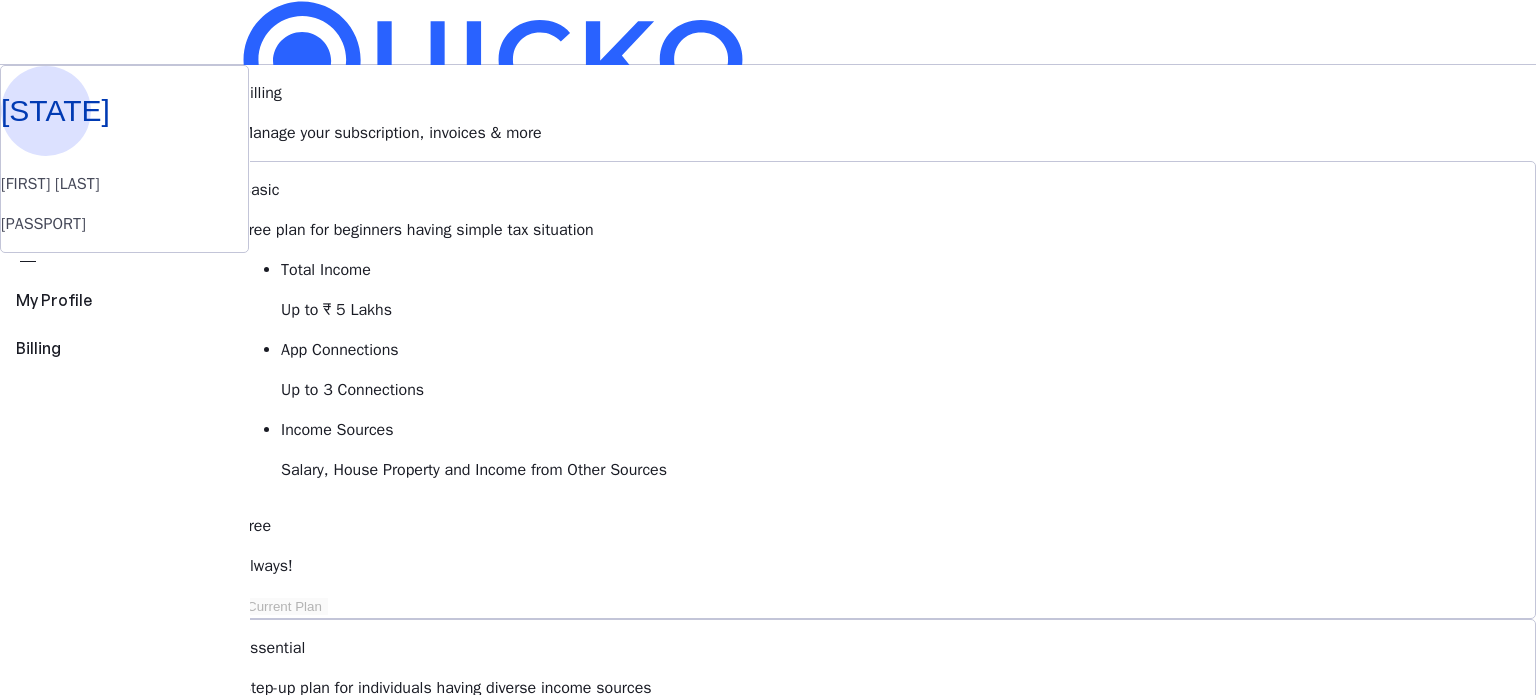 click on "AY 2025-26" at bounding box center [277, 452] 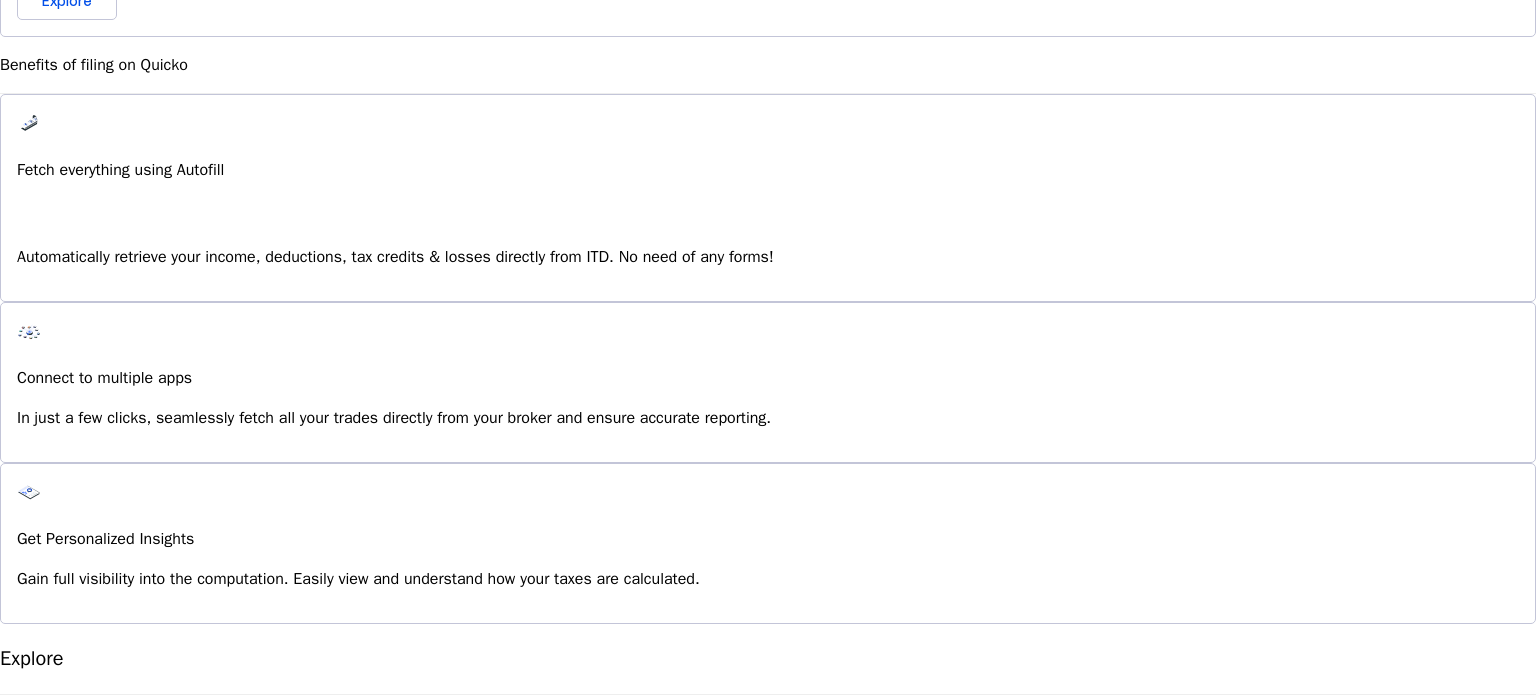 scroll, scrollTop: 1425, scrollLeft: 0, axis: vertical 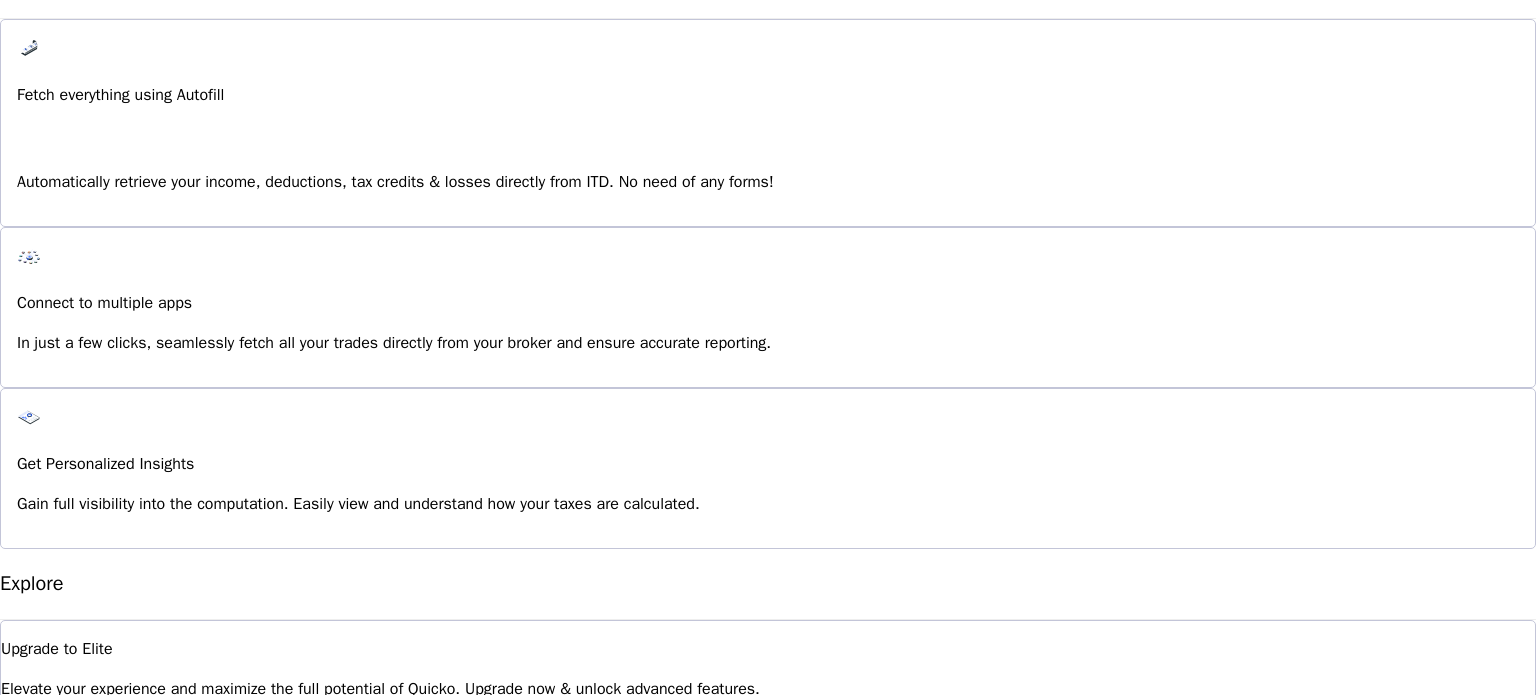 click on "Explore" at bounding box center (51, 1068) 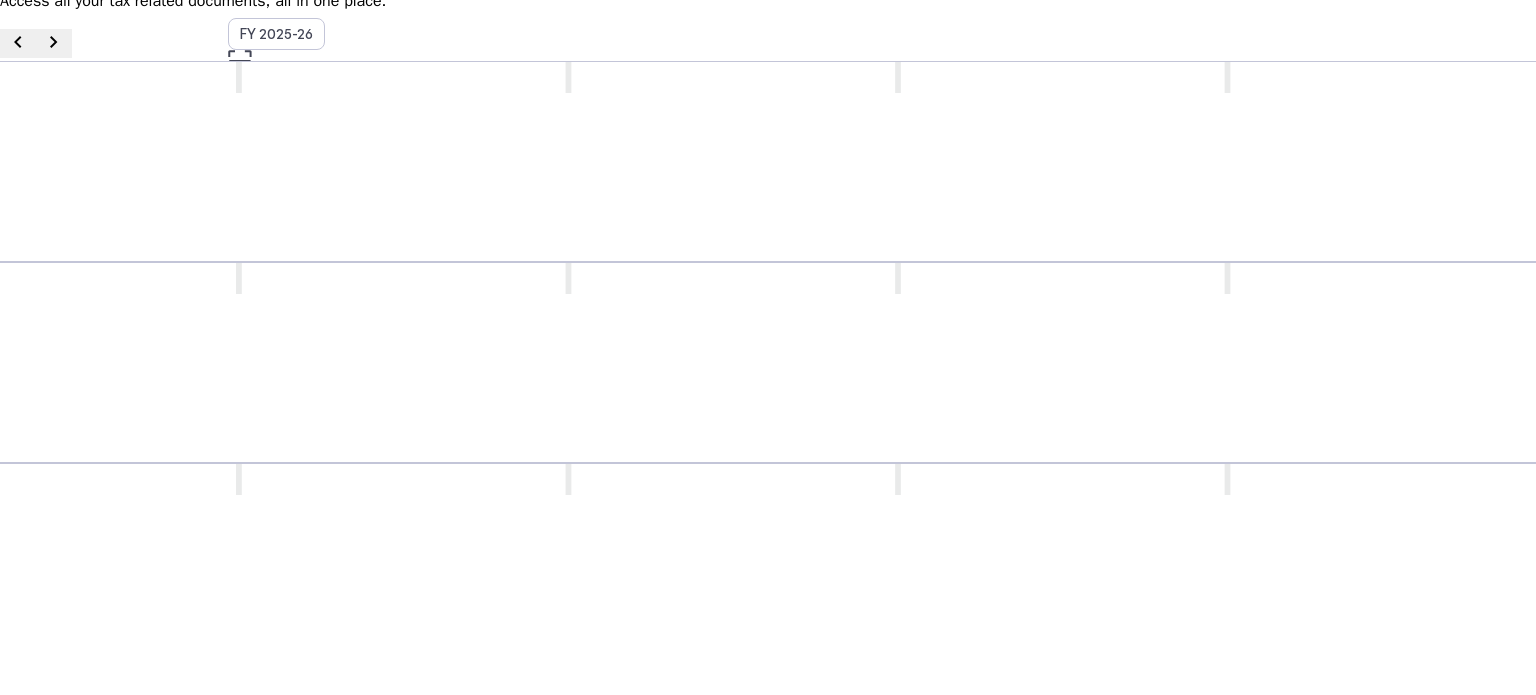 scroll, scrollTop: 213, scrollLeft: 0, axis: vertical 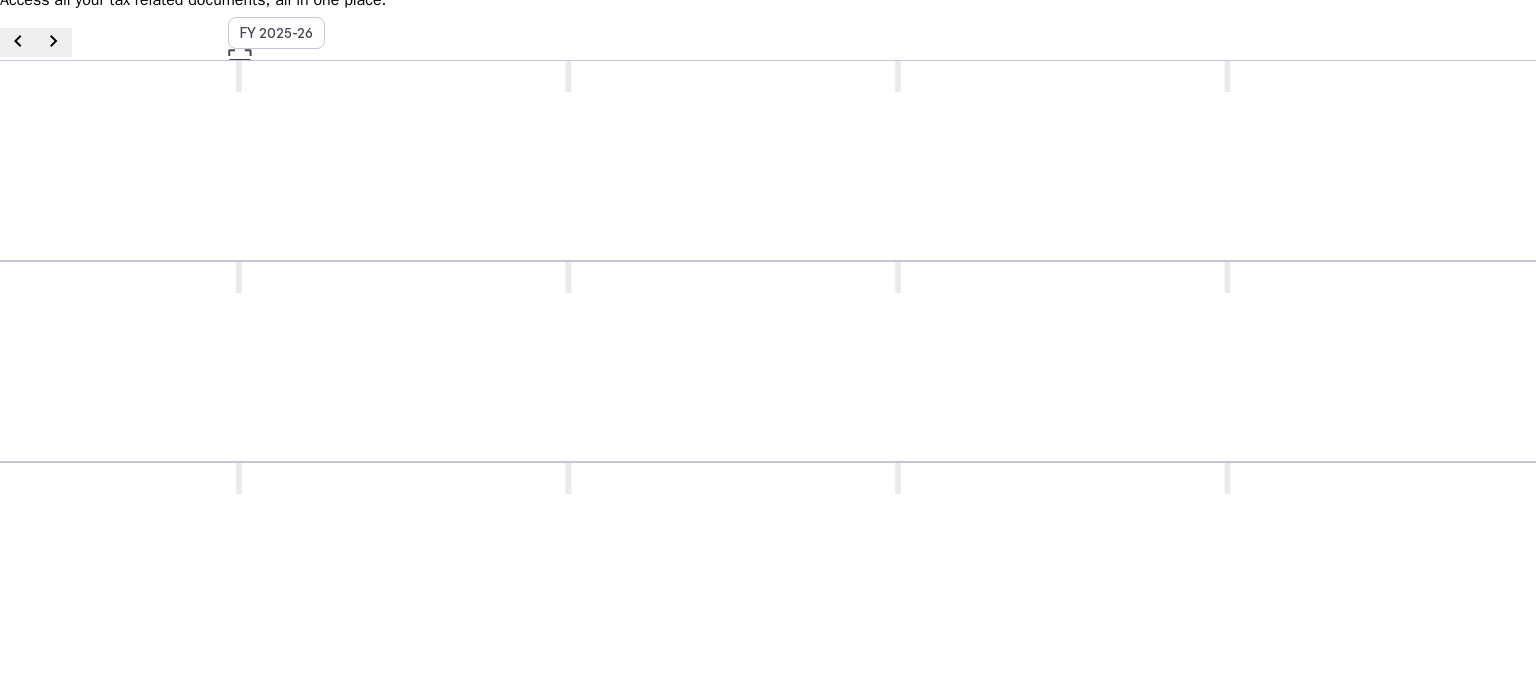 click on "The receipt confirming the successful submission of the income tax return." at bounding box center (900, 803) 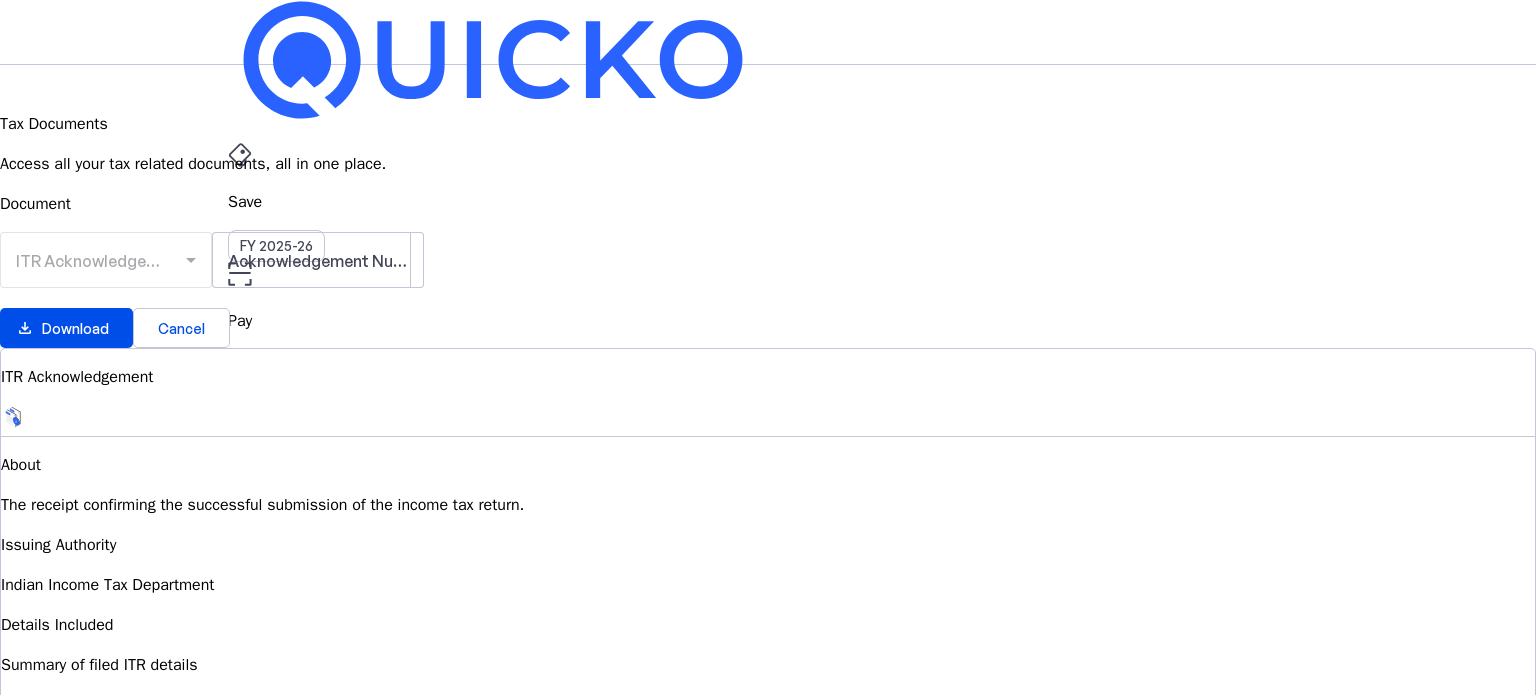 click on "ITR Acknowledgement" at bounding box center (106, 270) 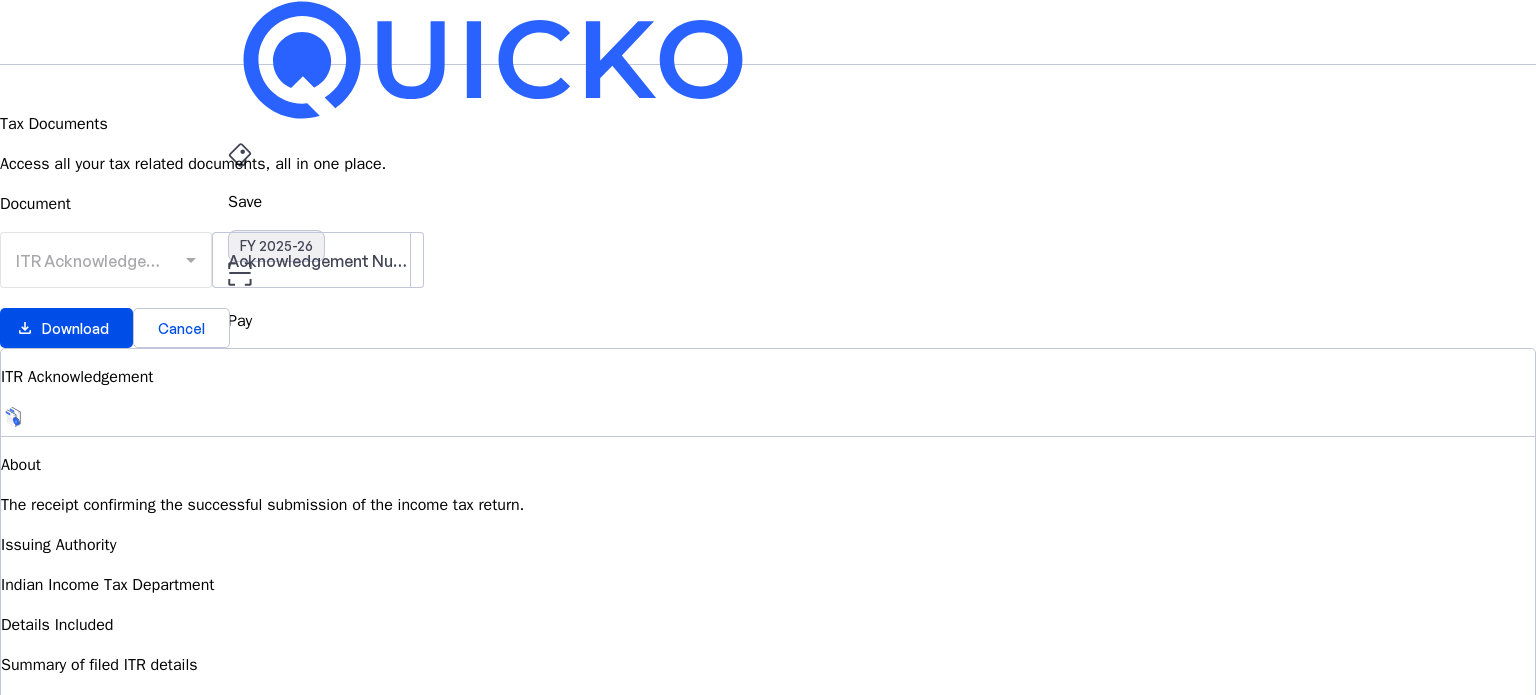 click on "FY 2025-26" at bounding box center [276, 246] 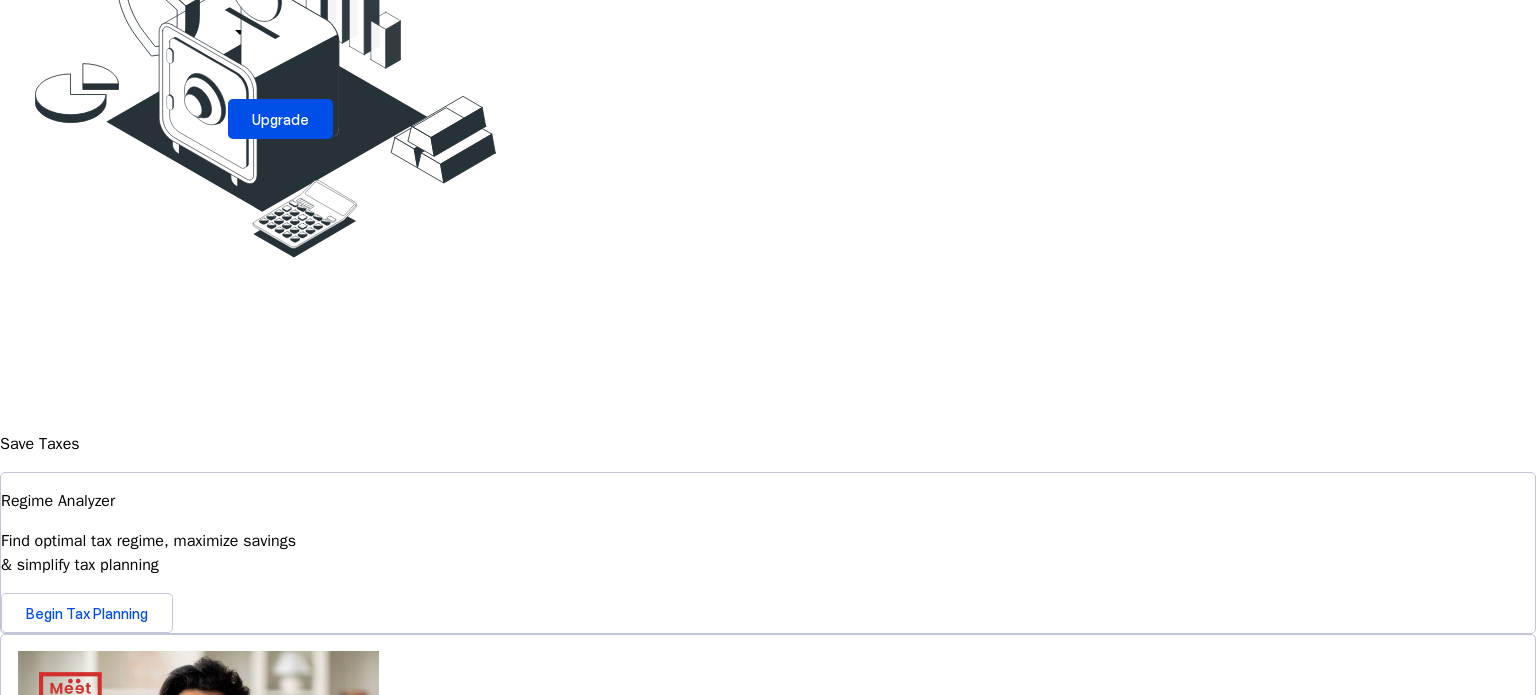 scroll, scrollTop: 678, scrollLeft: 0, axis: vertical 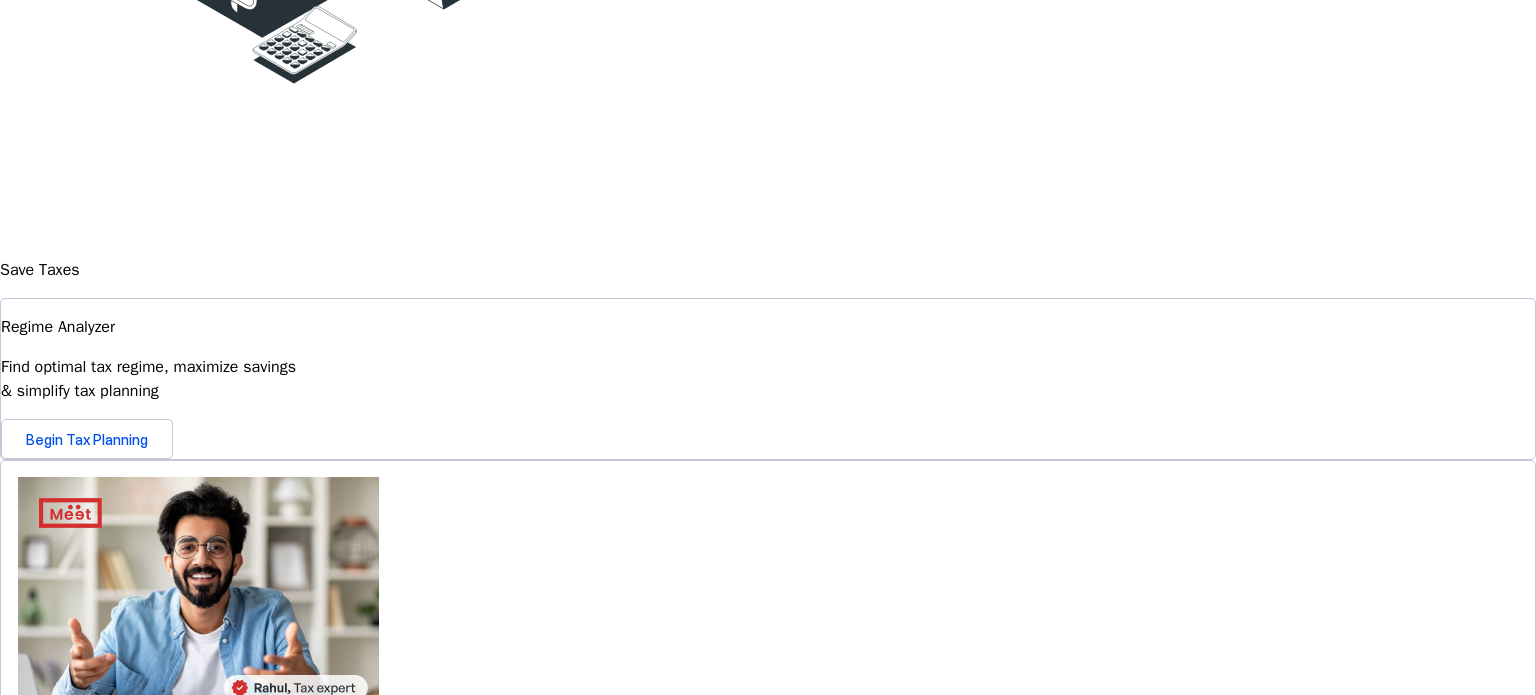 click on "Begin Tax Planning" at bounding box center [87, 940] 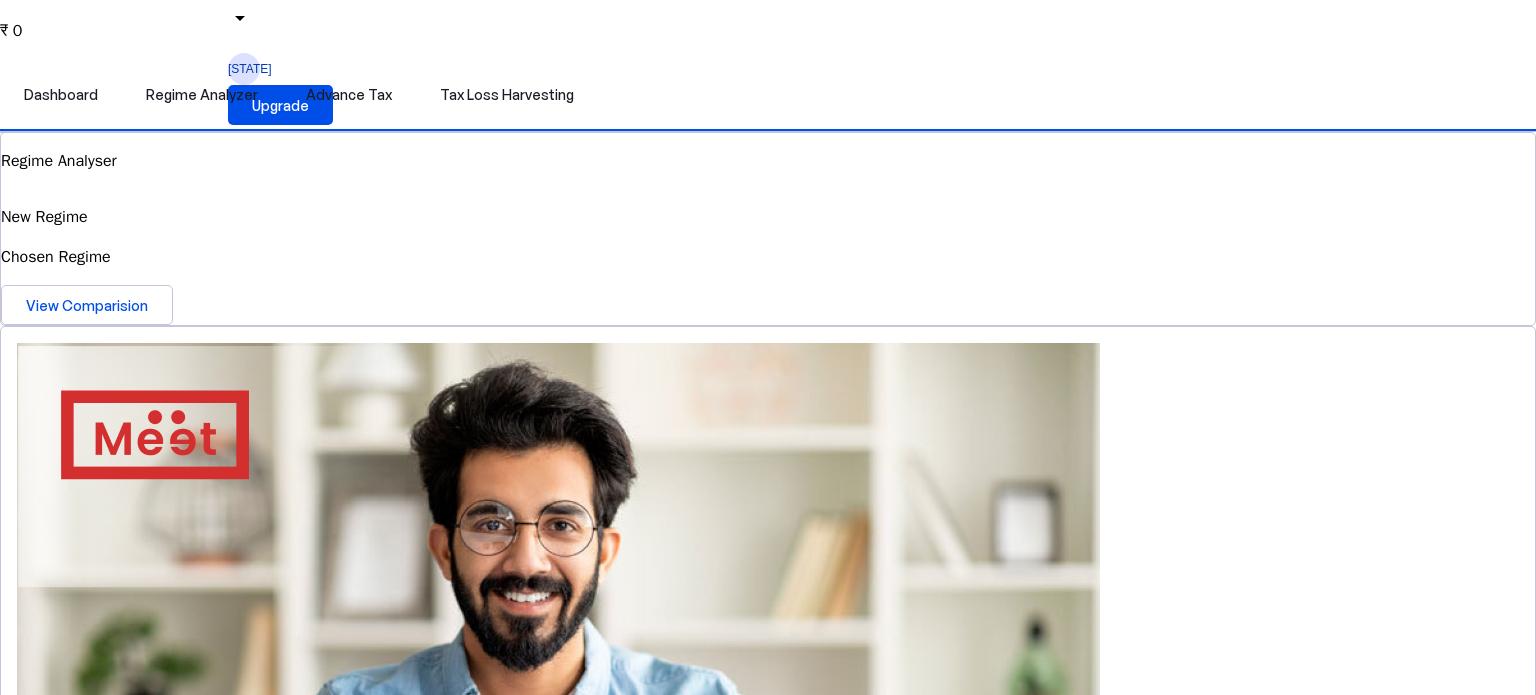 scroll, scrollTop: 0, scrollLeft: 0, axis: both 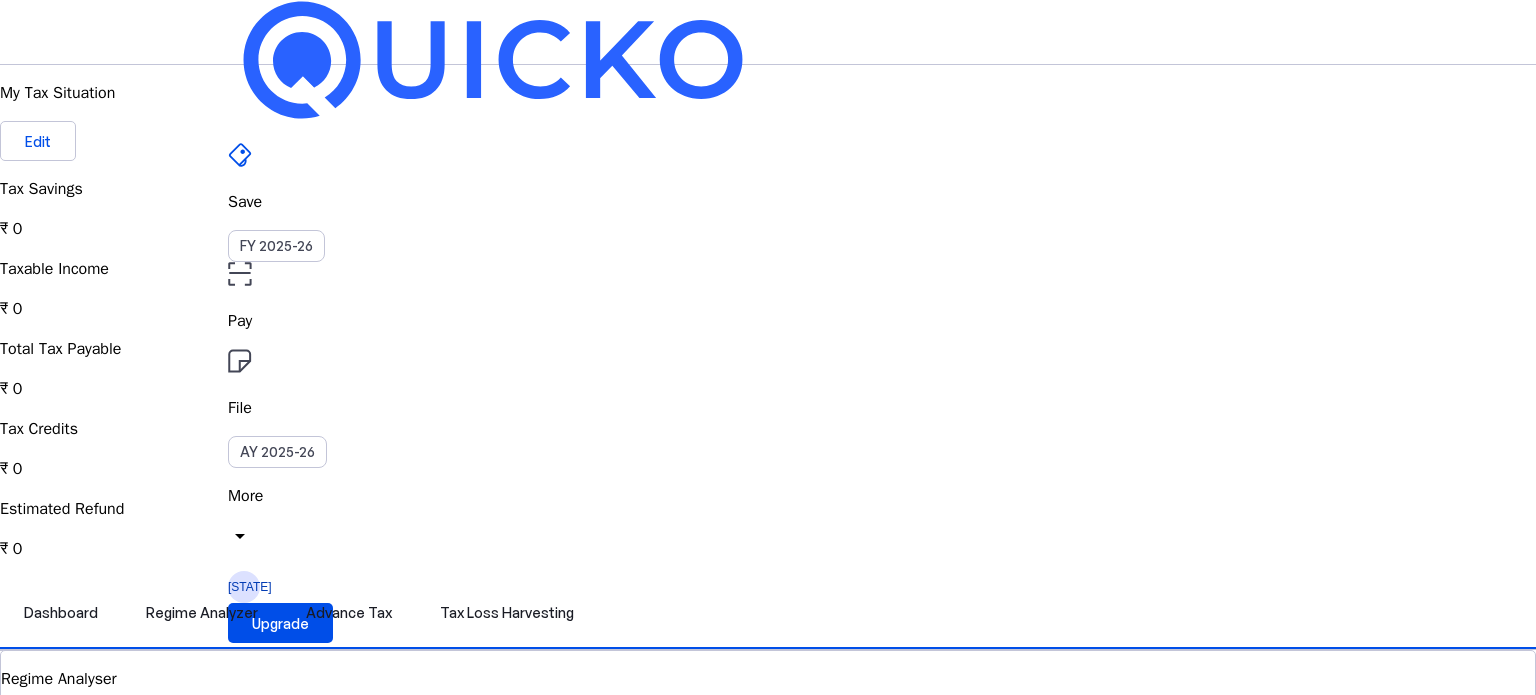 click on "File AY 2025-26" at bounding box center (768, 202) 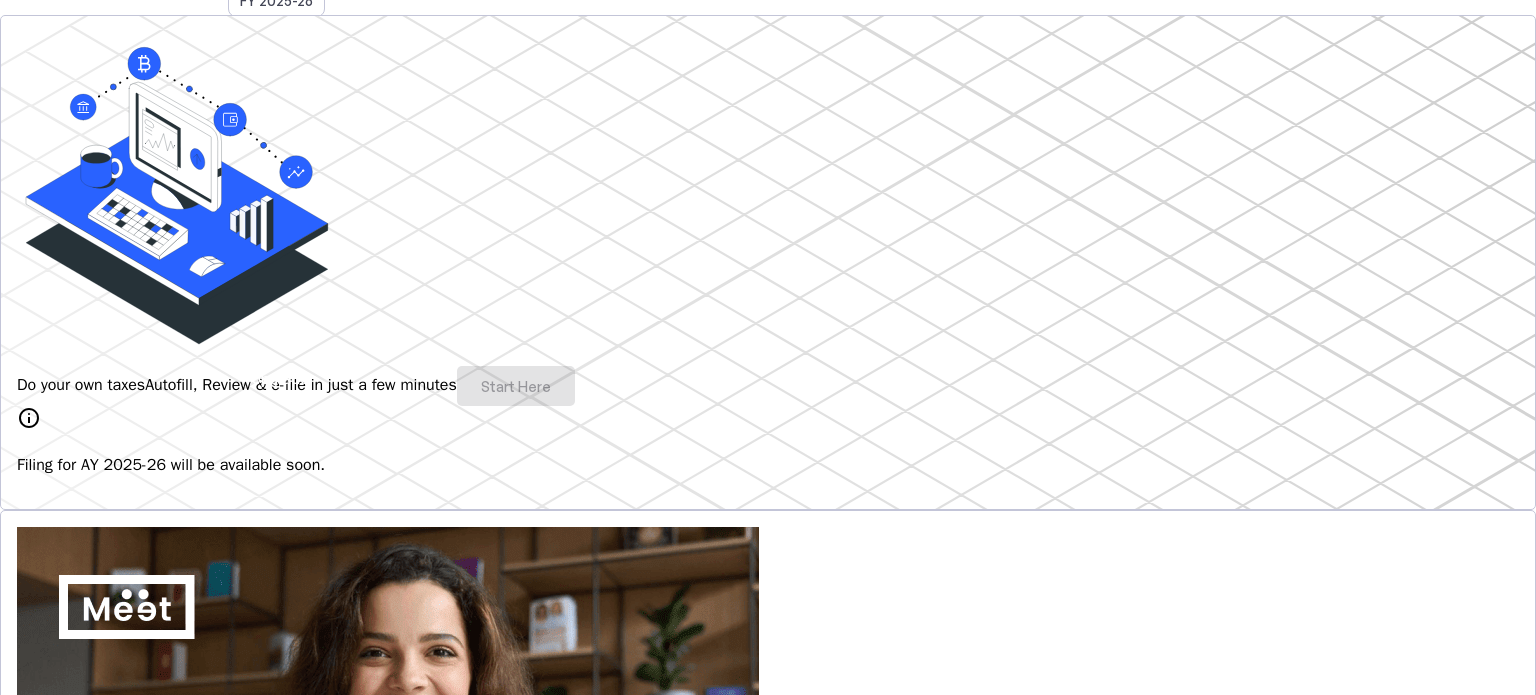 scroll, scrollTop: 361, scrollLeft: 0, axis: vertical 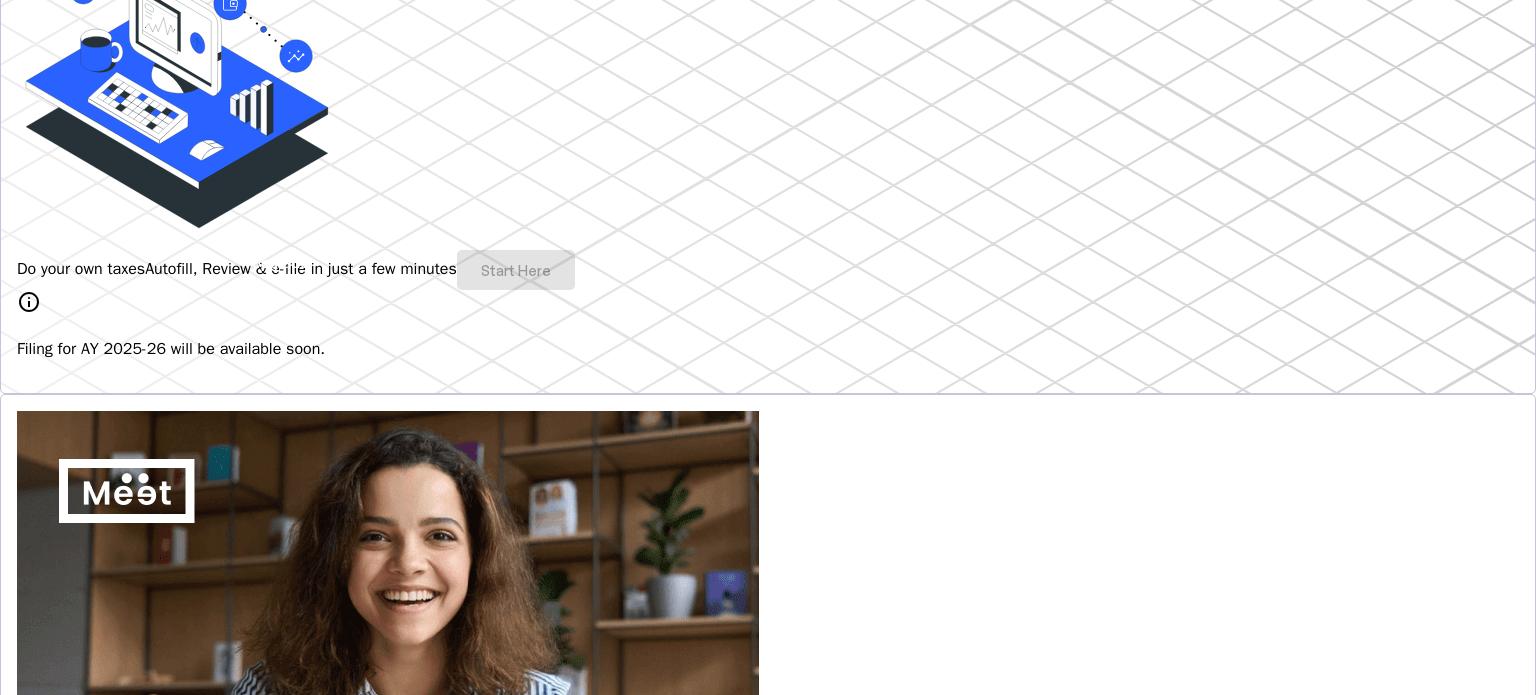 click on "Do your own taxes   Autofill, Review & e-file in just a few minutes   Start Here" at bounding box center [768, 270] 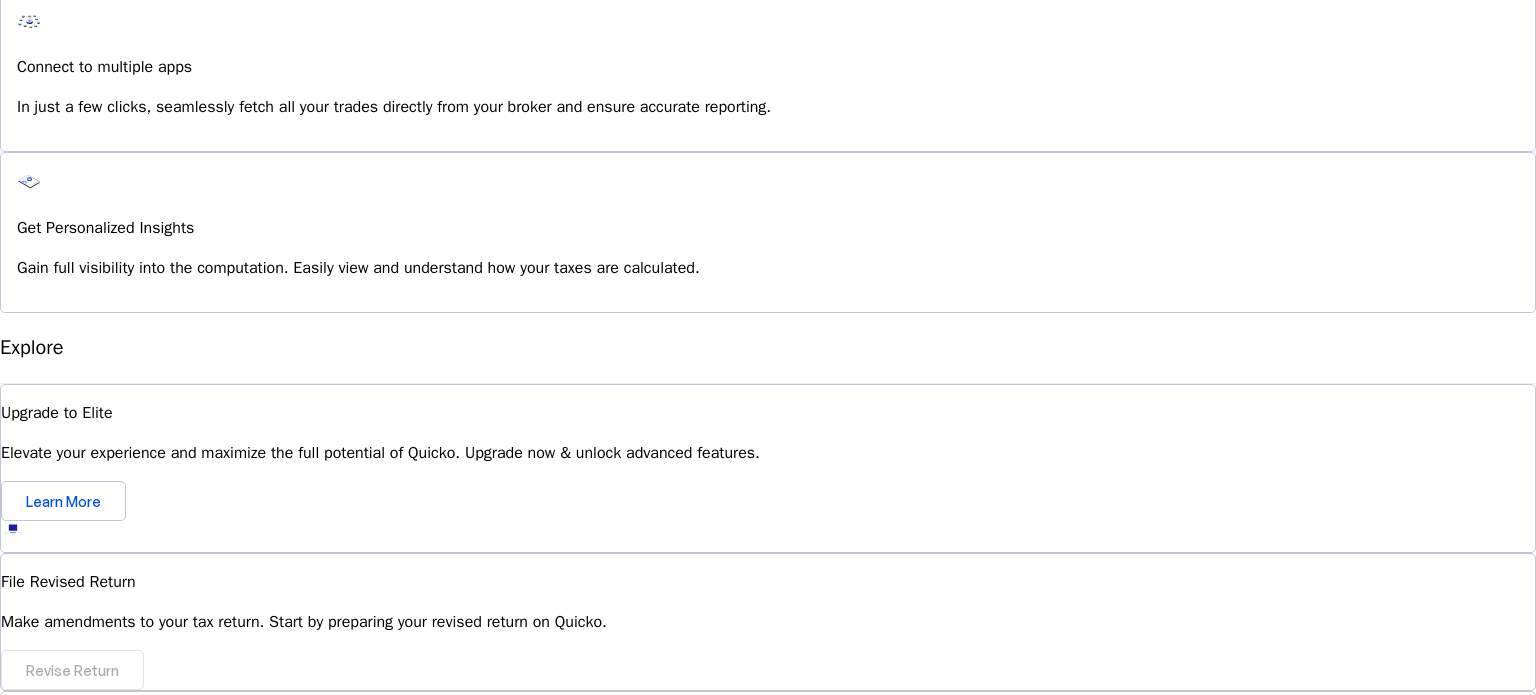scroll, scrollTop: 1811, scrollLeft: 0, axis: vertical 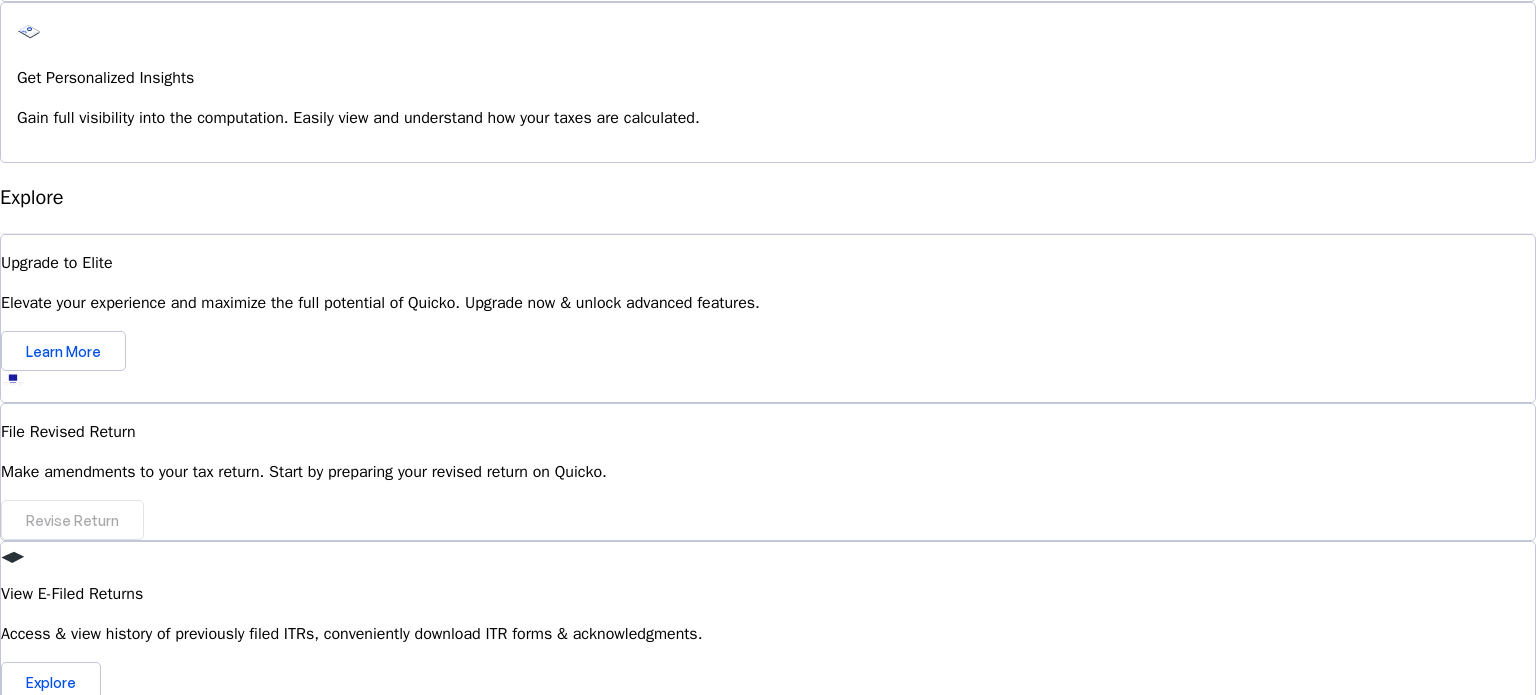 click on "What support options are available if I have questions or issues while using Quicko?" at bounding box center (768, 950) 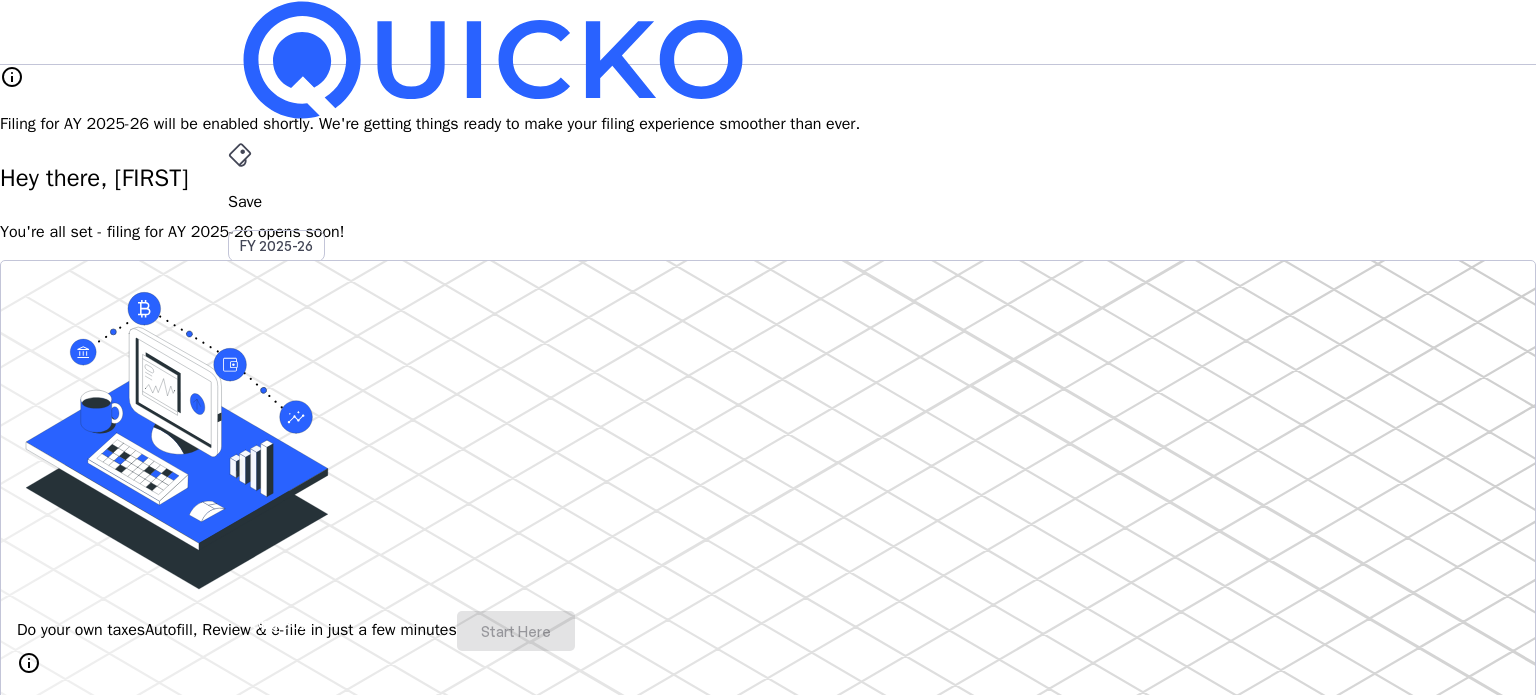 scroll, scrollTop: 0, scrollLeft: 0, axis: both 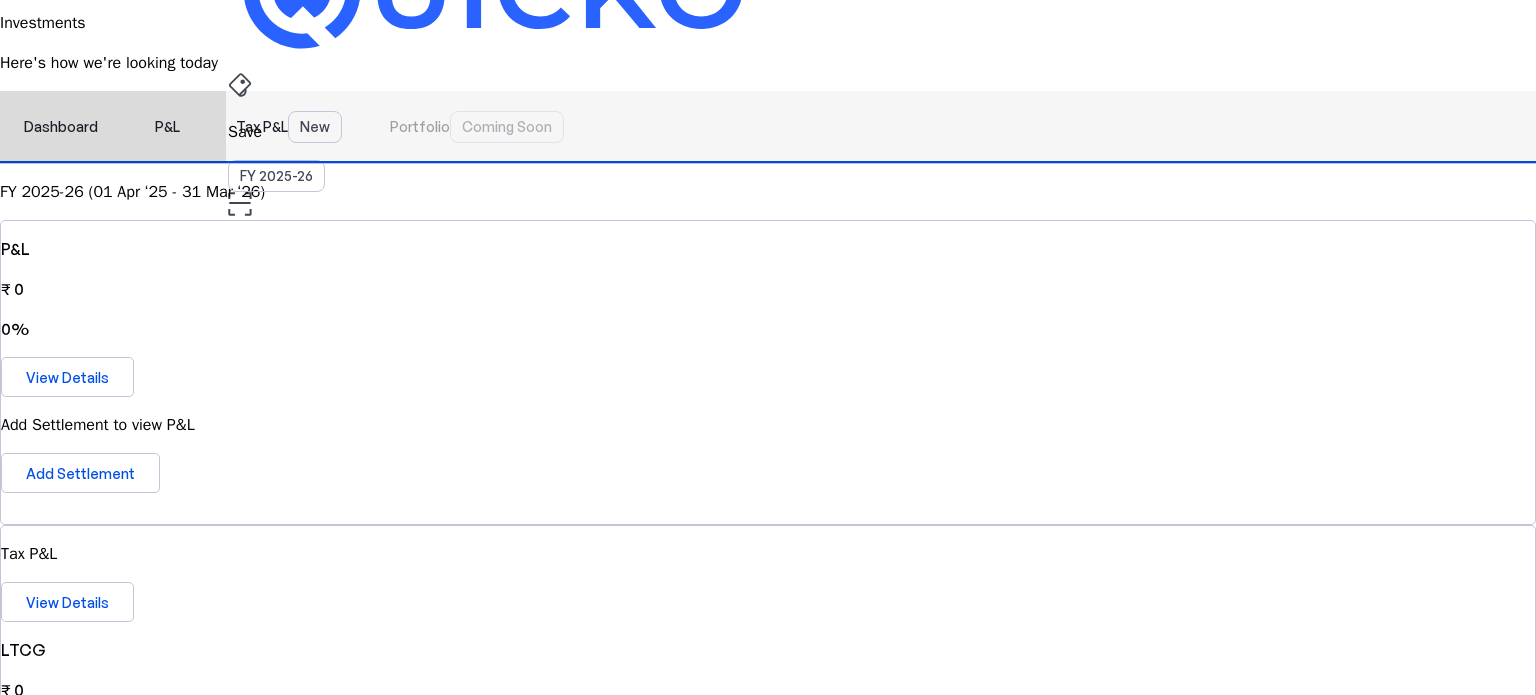 click on "Tax P&L  New" at bounding box center (289, 127) 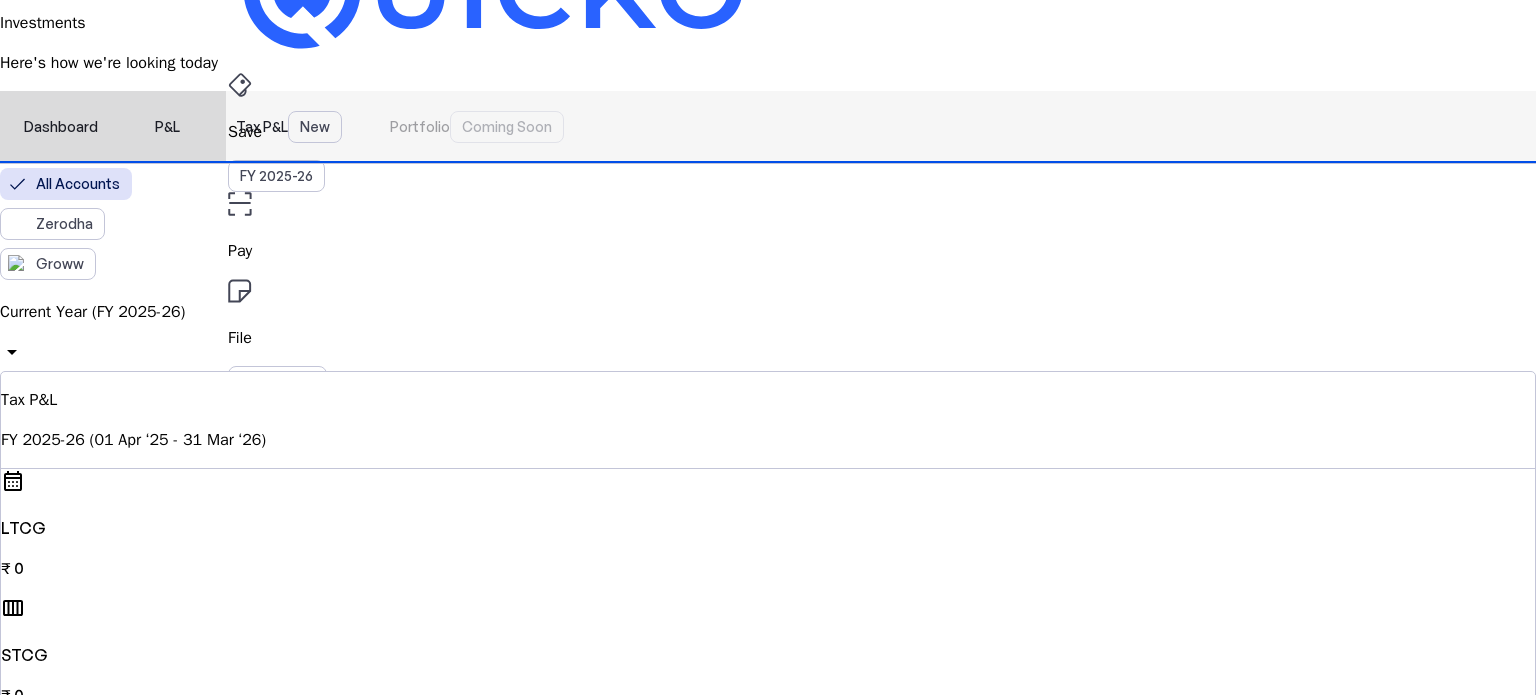 scroll, scrollTop: 0, scrollLeft: 0, axis: both 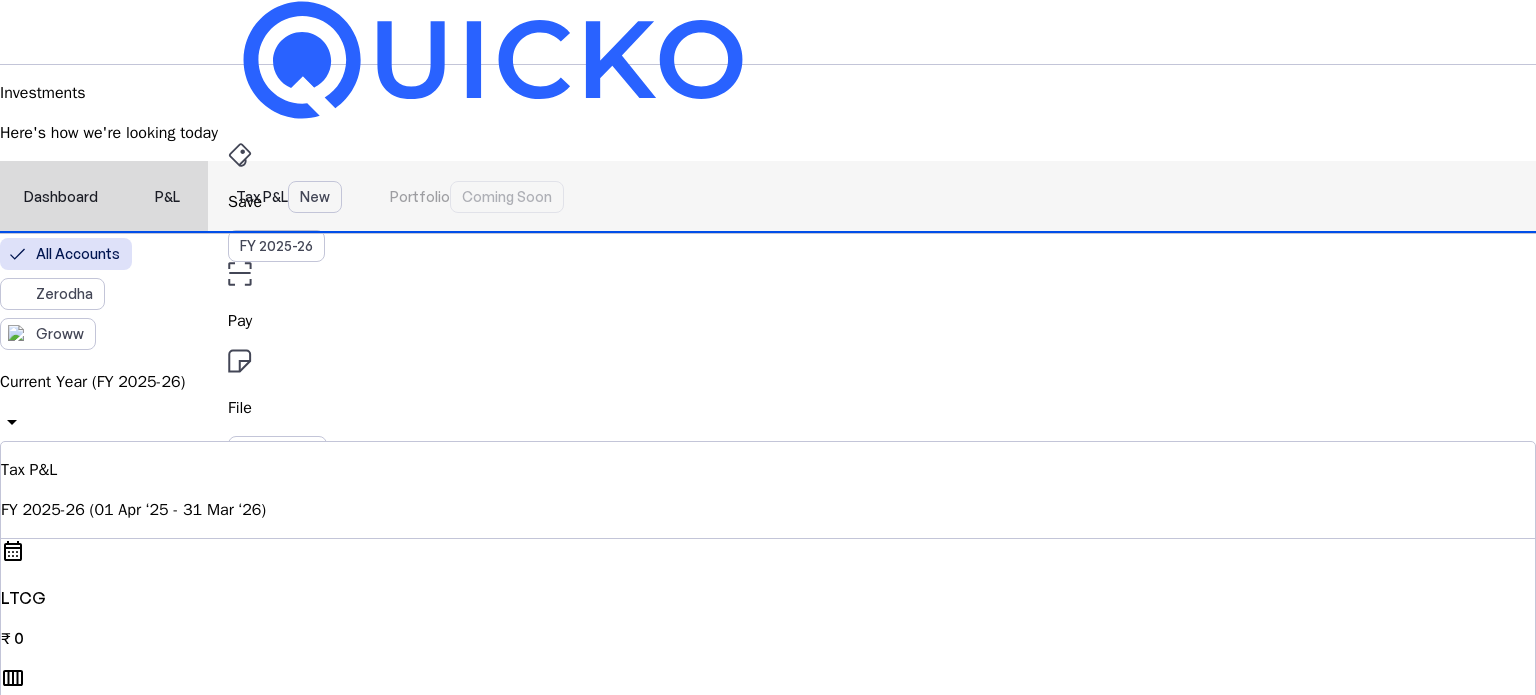 click on "P&L" at bounding box center [167, 197] 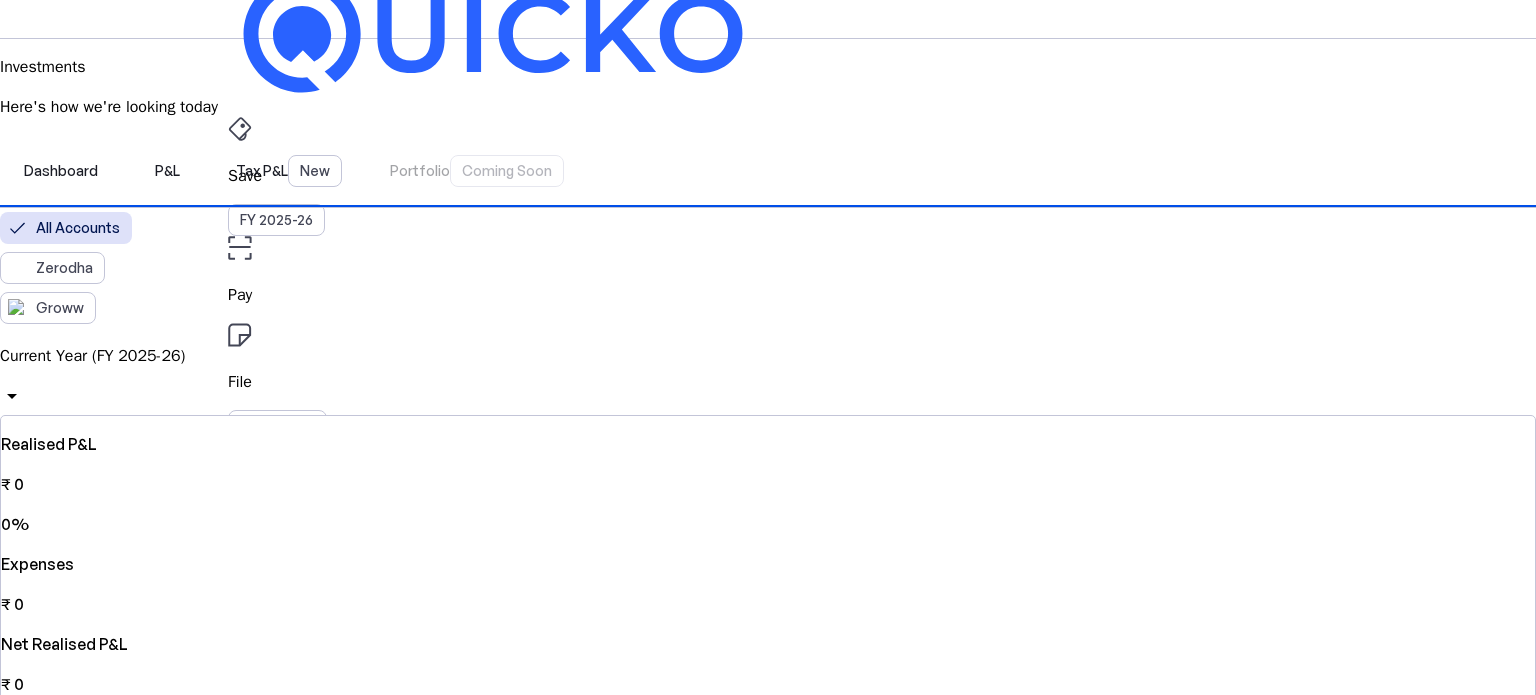 scroll, scrollTop: 0, scrollLeft: 0, axis: both 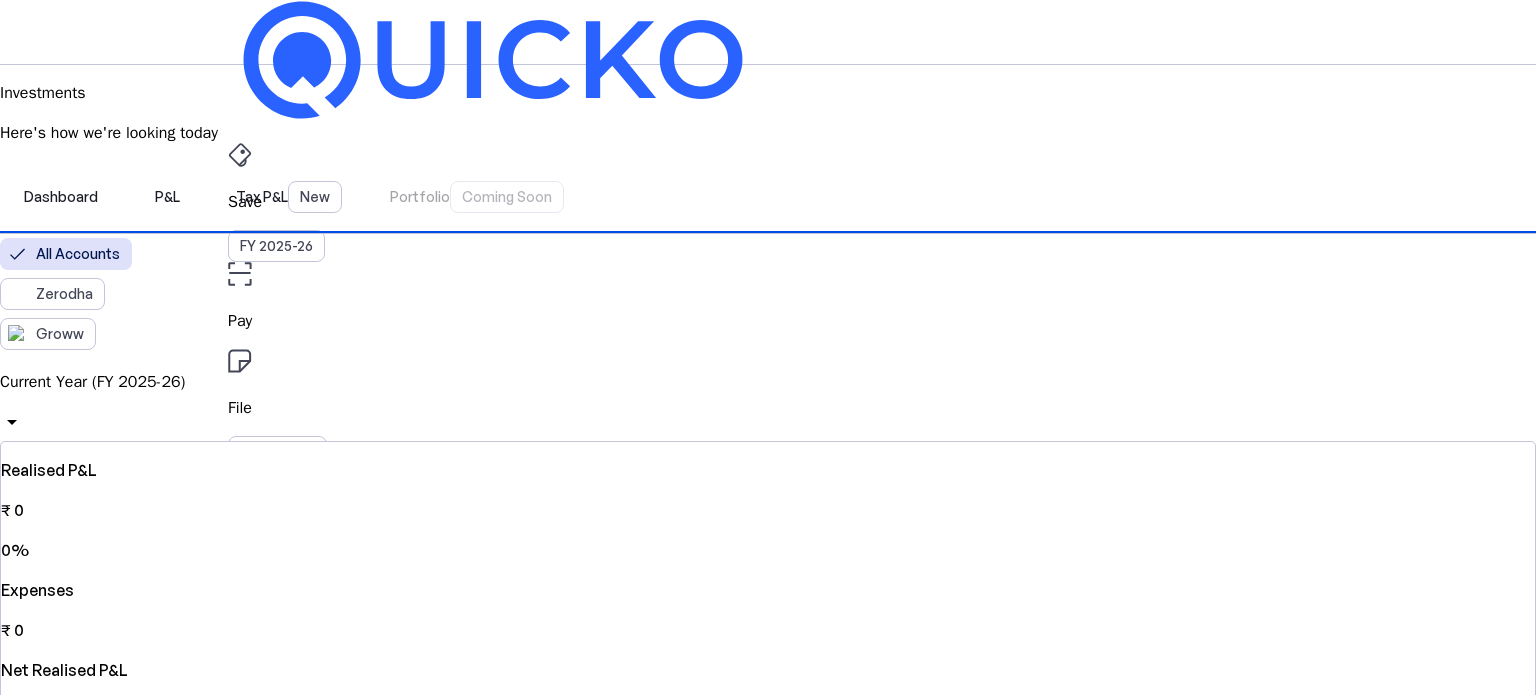 click on "Investments" at bounding box center (768, 496) 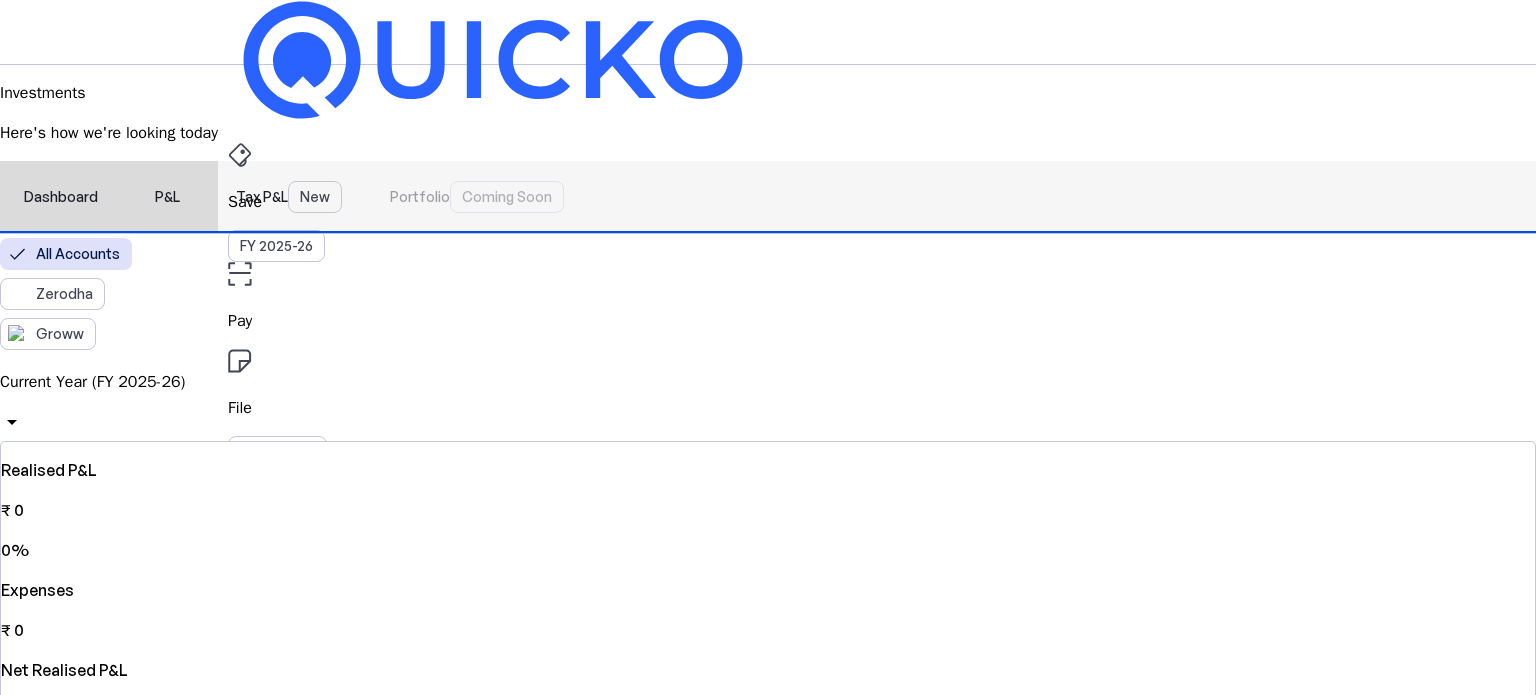click on "Dashboard" at bounding box center [61, 197] 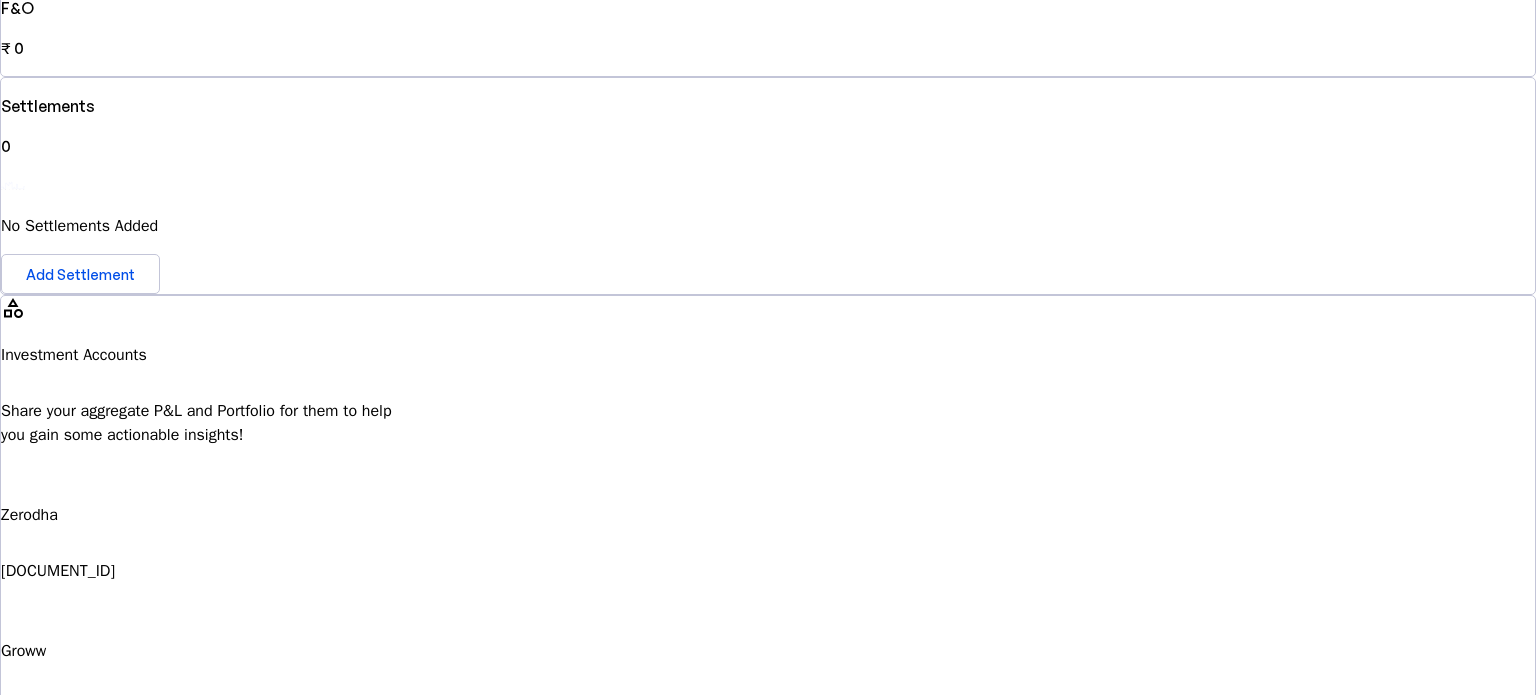 scroll, scrollTop: 0, scrollLeft: 0, axis: both 